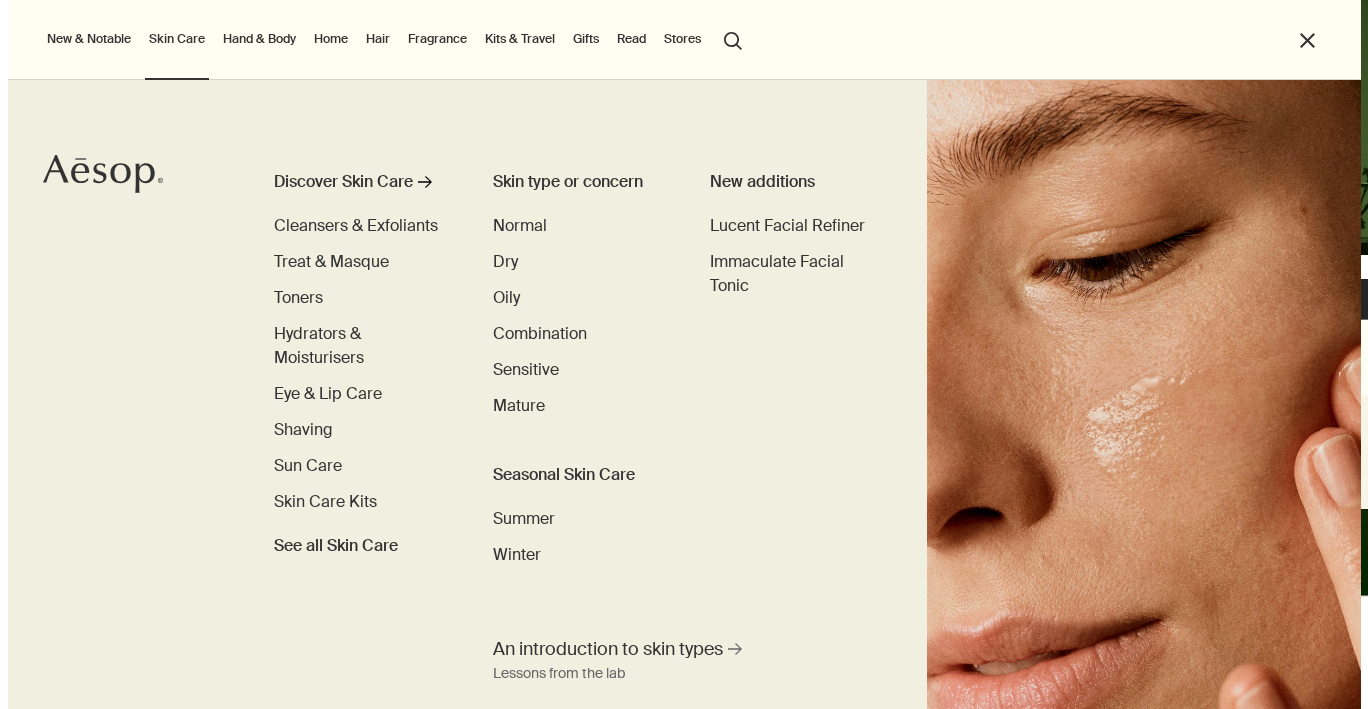 scroll, scrollTop: 0, scrollLeft: 0, axis: both 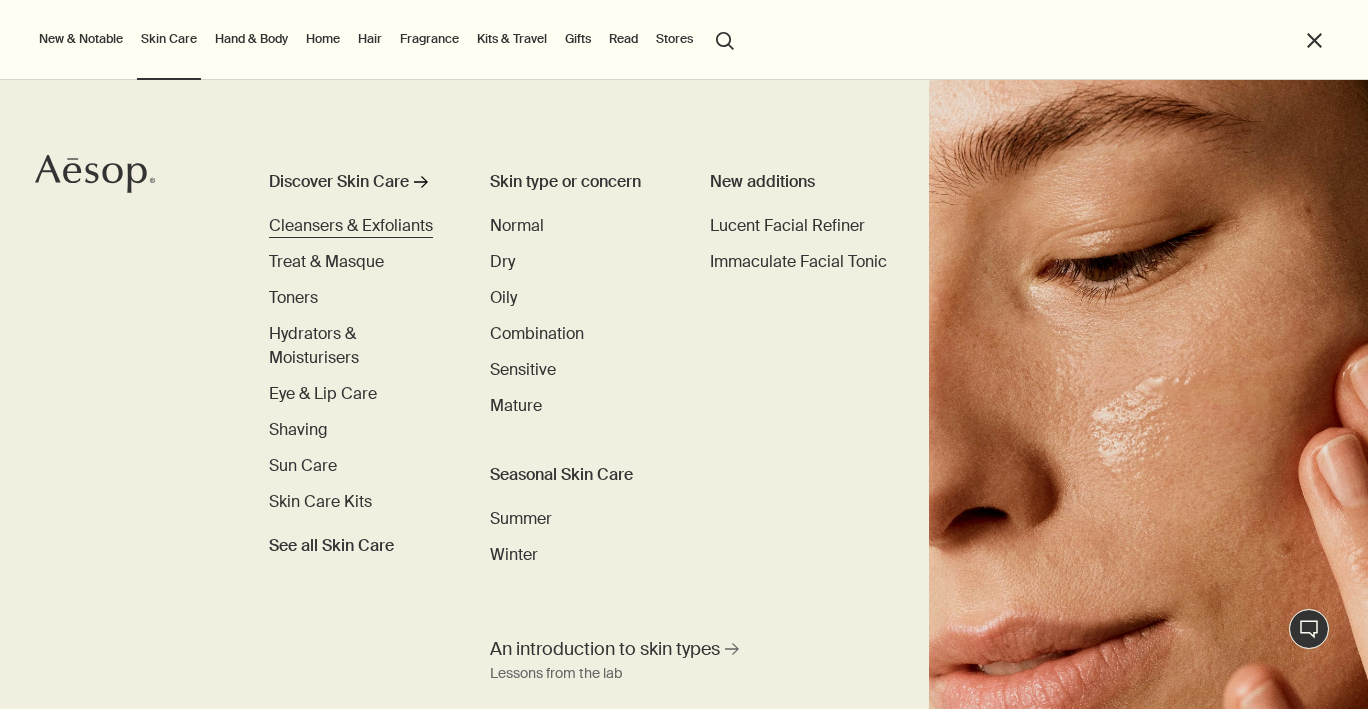 click on "Cleansers & Exfoliants" at bounding box center [351, 225] 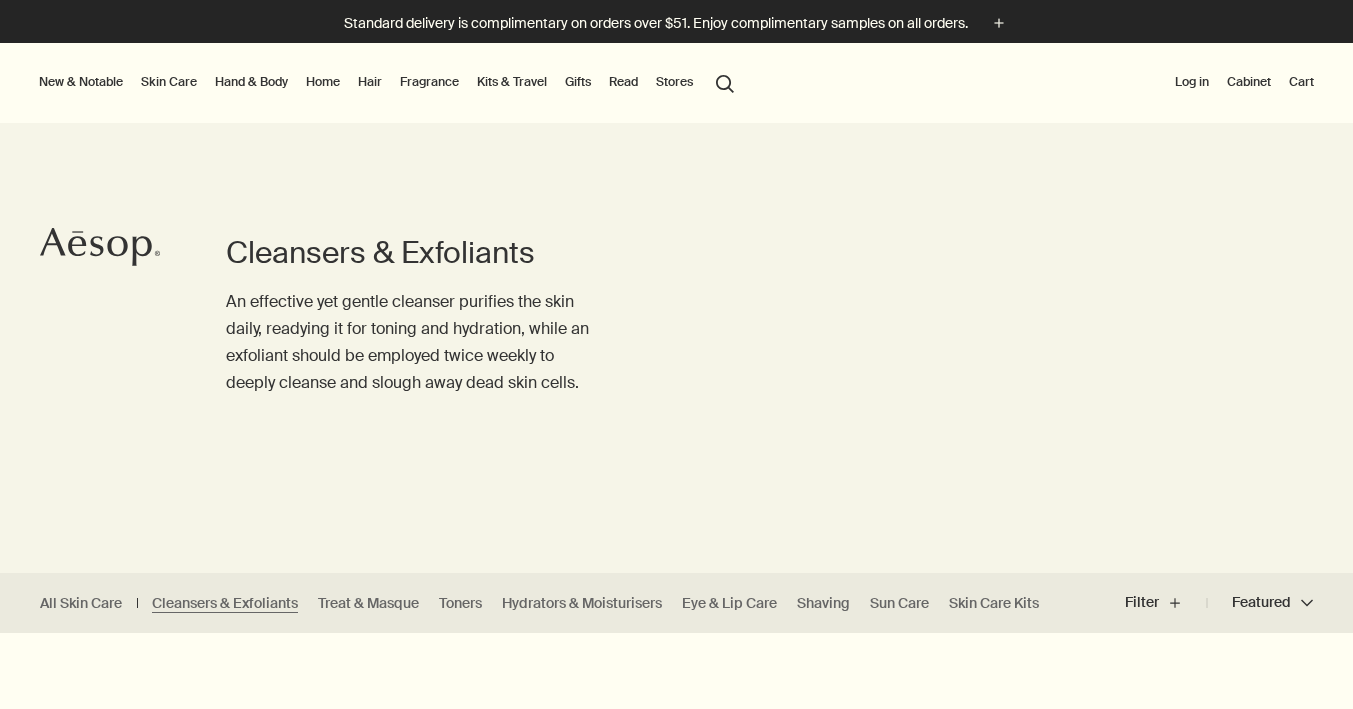 scroll, scrollTop: 0, scrollLeft: 0, axis: both 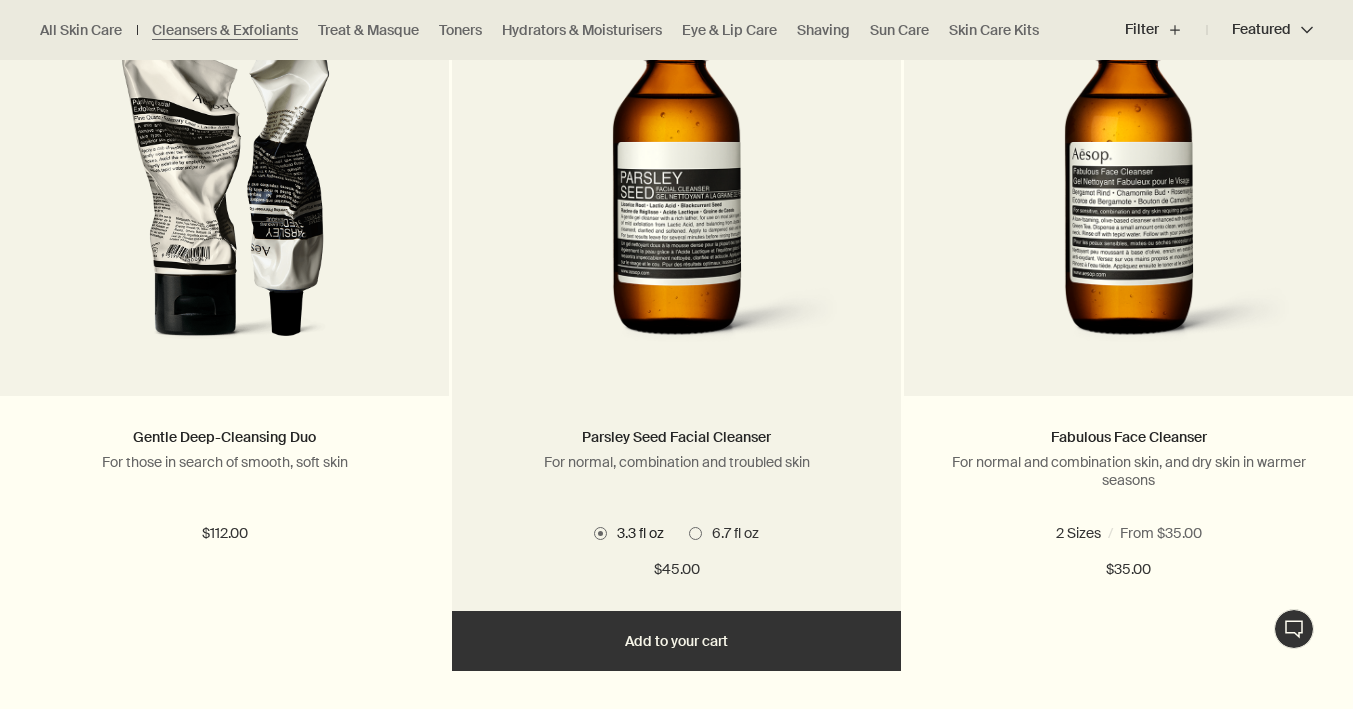 click on "6.7 fl oz" at bounding box center [730, 533] 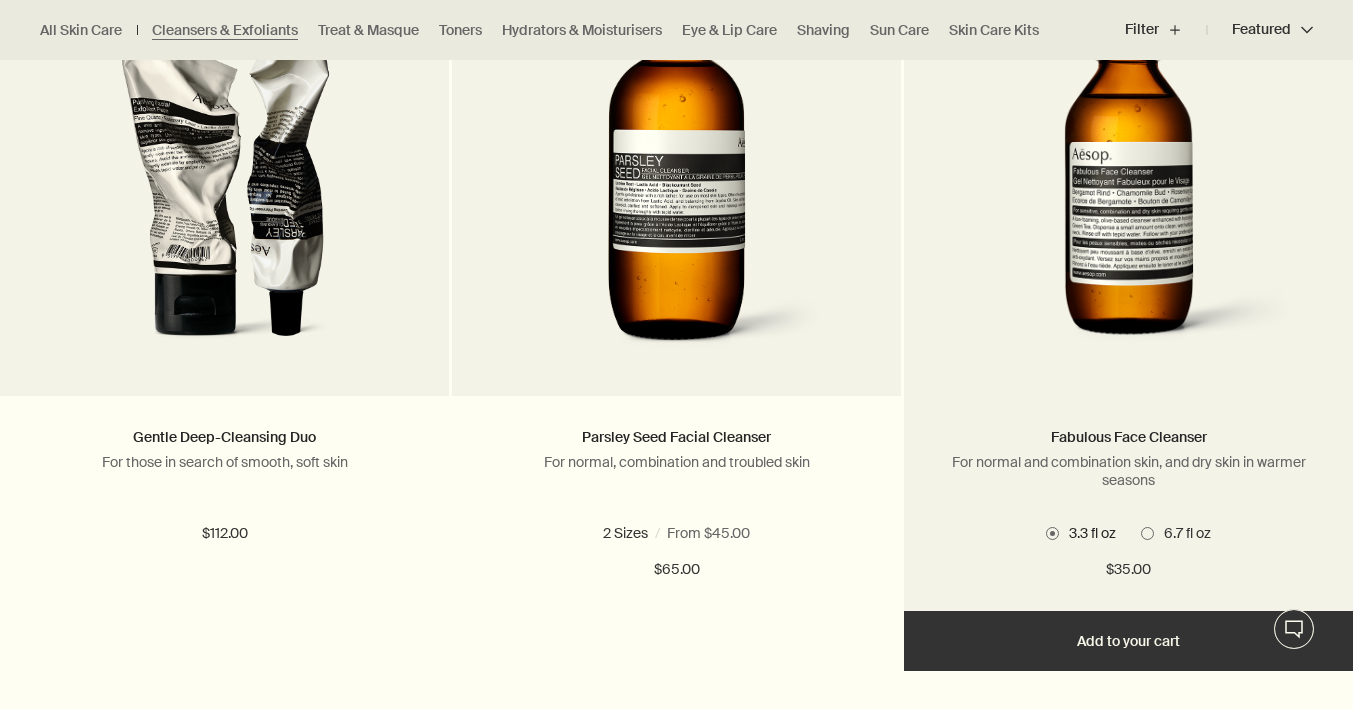 click on "6.7 fl oz" at bounding box center [1182, 533] 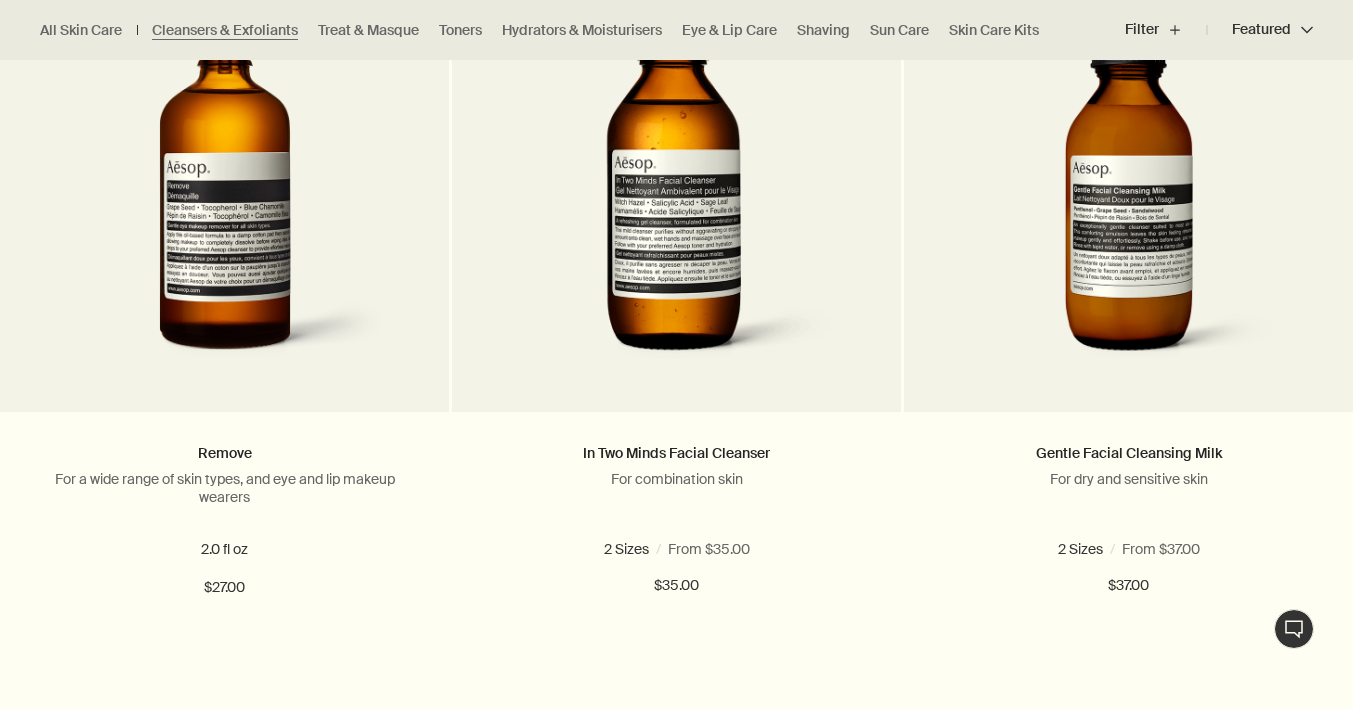 scroll, scrollTop: 2153, scrollLeft: 0, axis: vertical 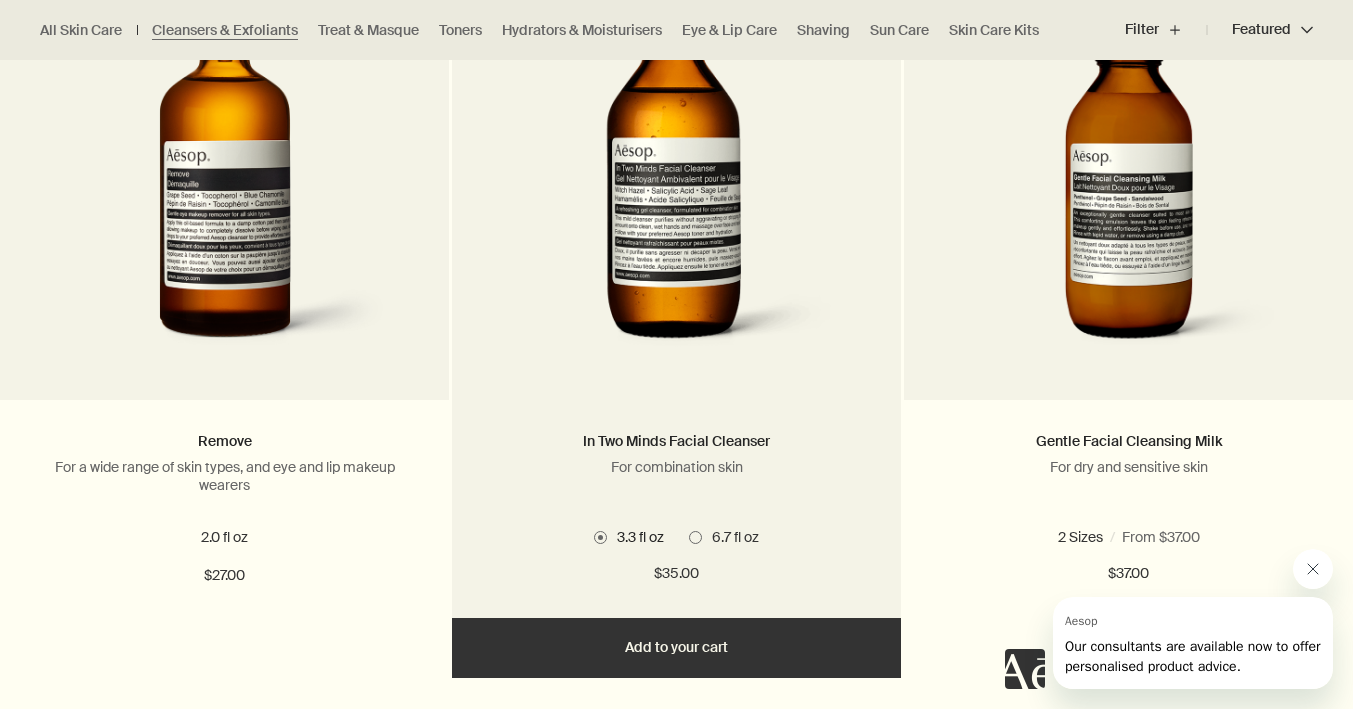 click on "6.7 fl oz" at bounding box center (730, 537) 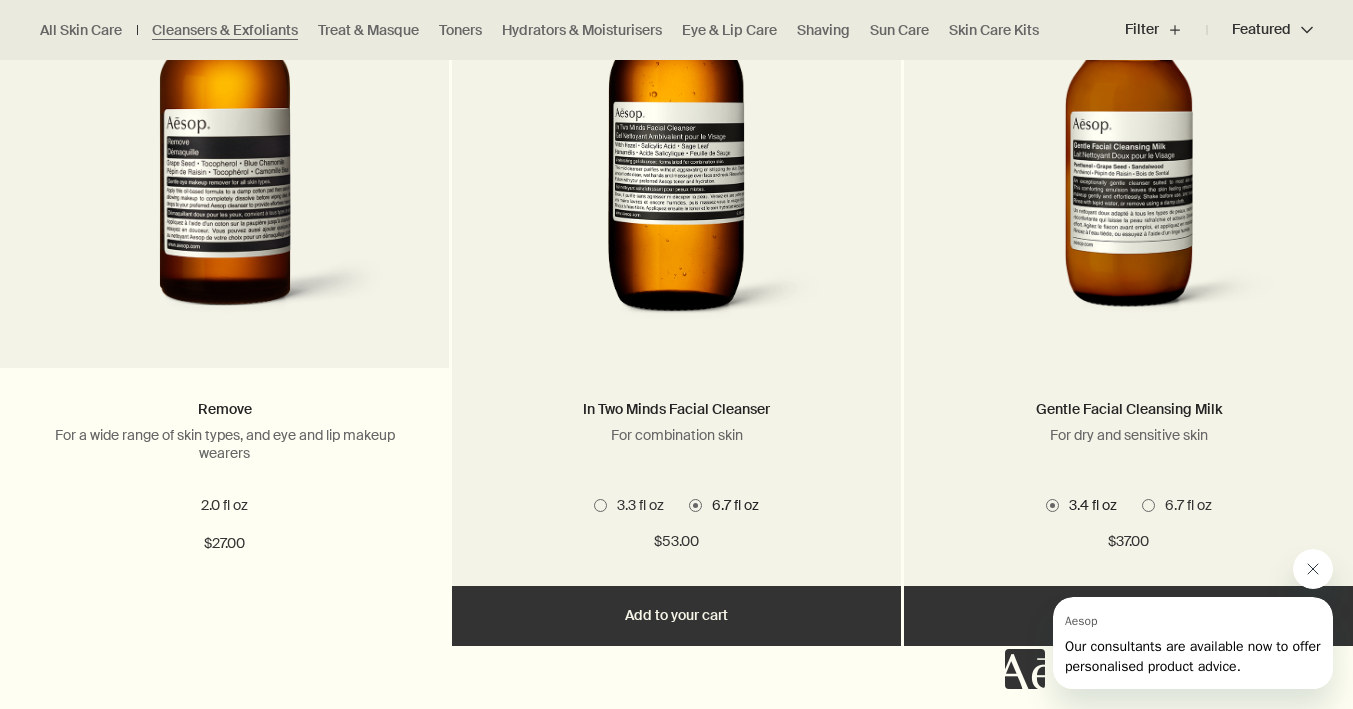scroll, scrollTop: 2193, scrollLeft: 0, axis: vertical 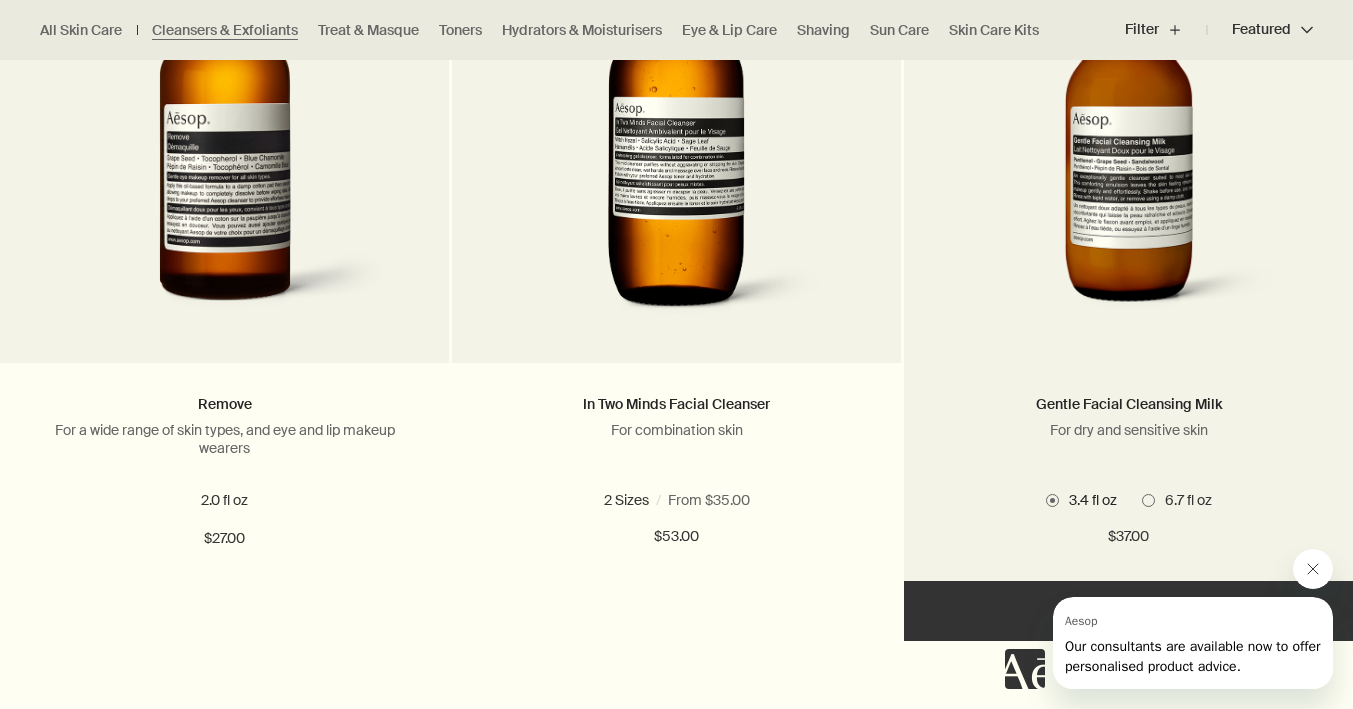 click on "6.7 fl oz" at bounding box center [1183, 500] 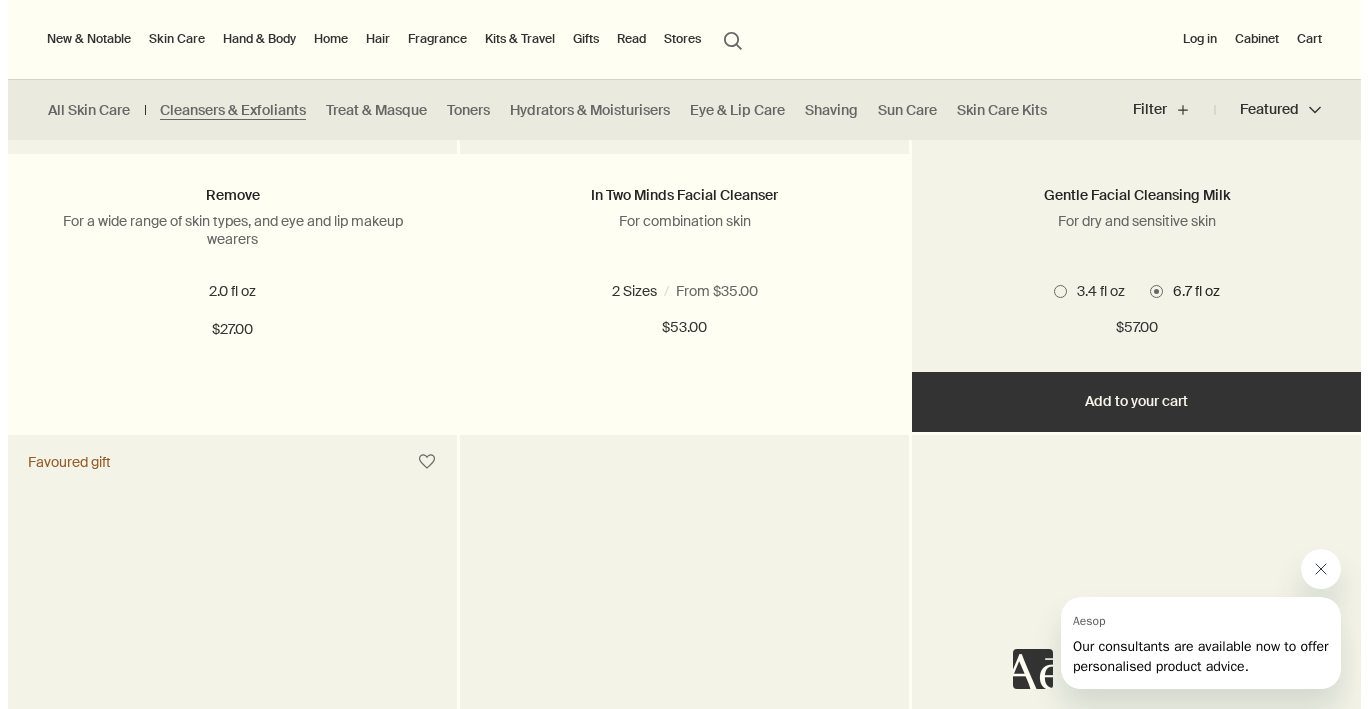 scroll, scrollTop: 2305, scrollLeft: 0, axis: vertical 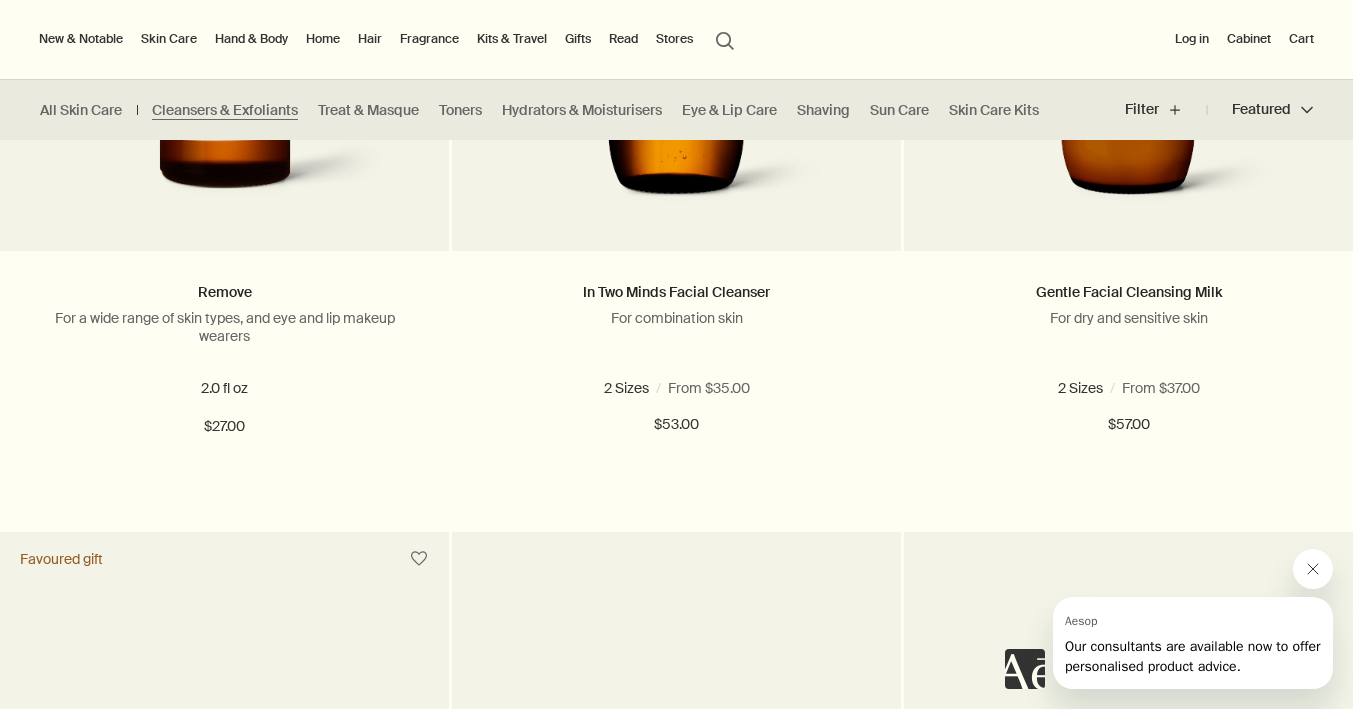 click on "Hand & Body" at bounding box center [251, 39] 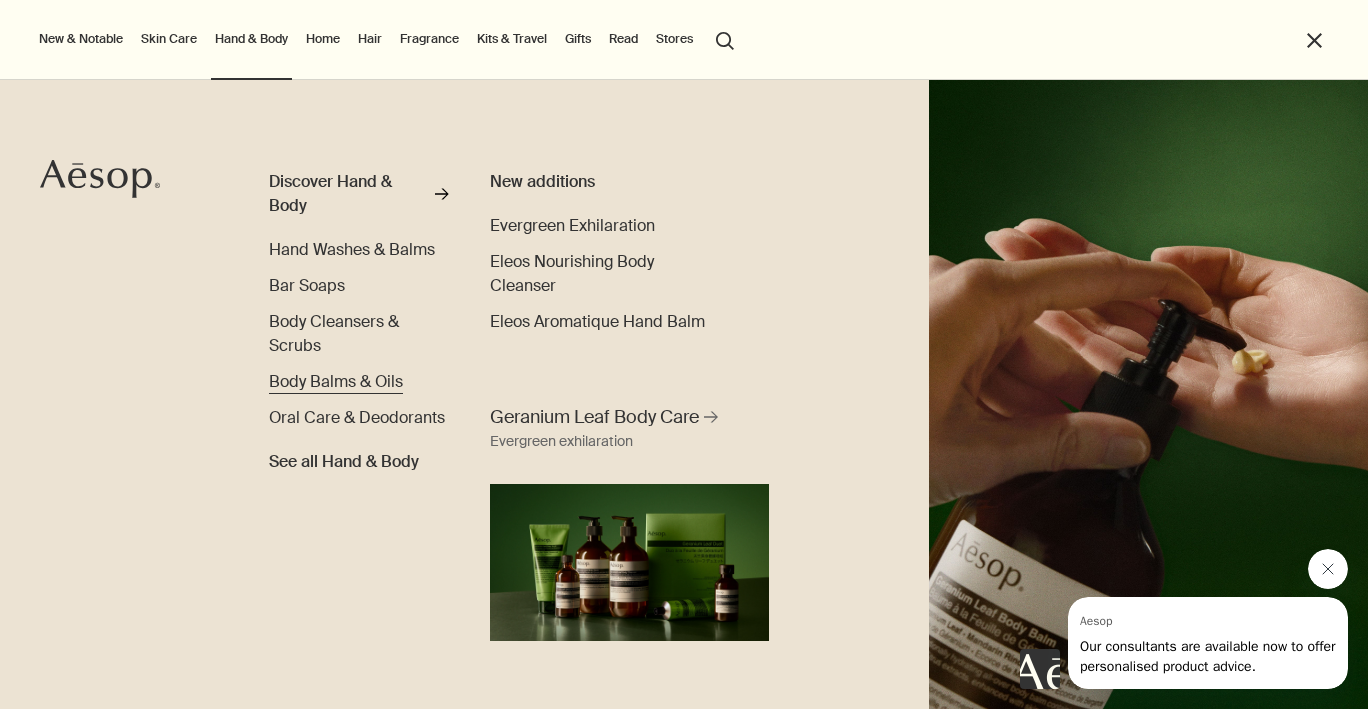 click on "Body Balms & Oils" at bounding box center [336, 381] 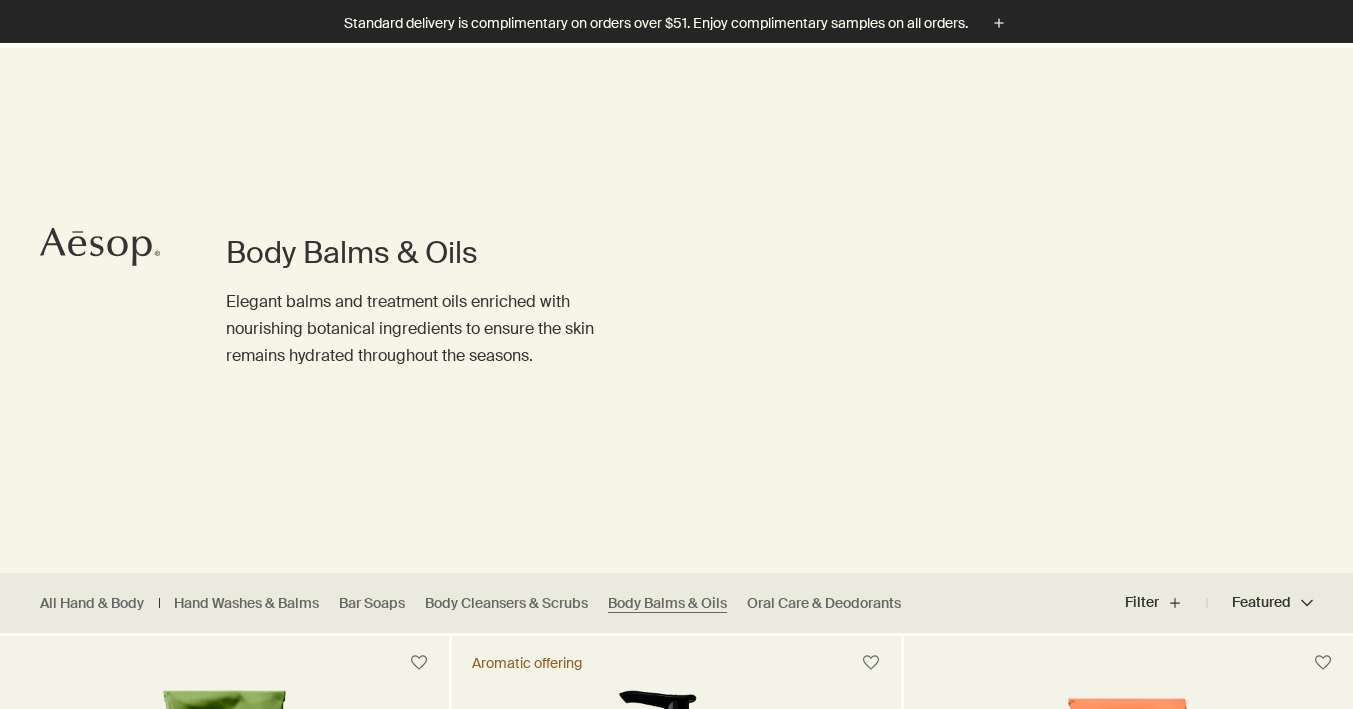scroll, scrollTop: 487, scrollLeft: 0, axis: vertical 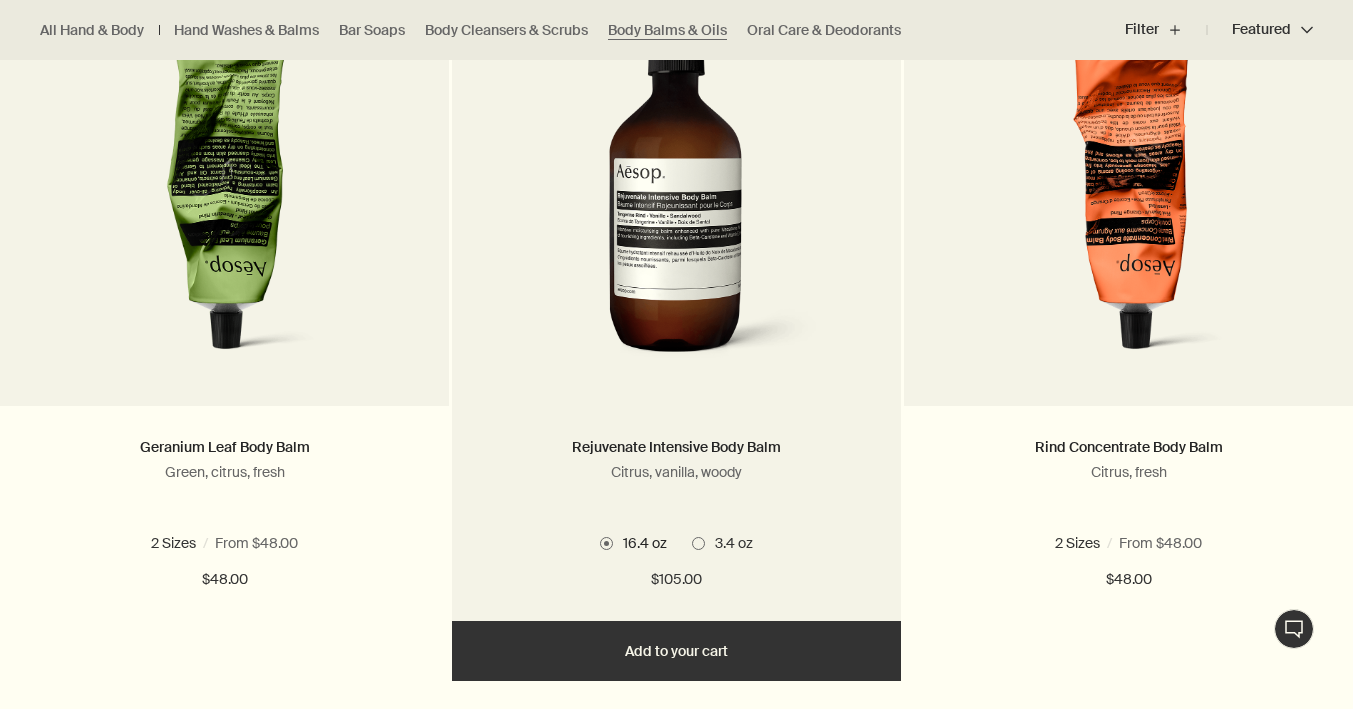 click on "3.4 oz" at bounding box center (729, 543) 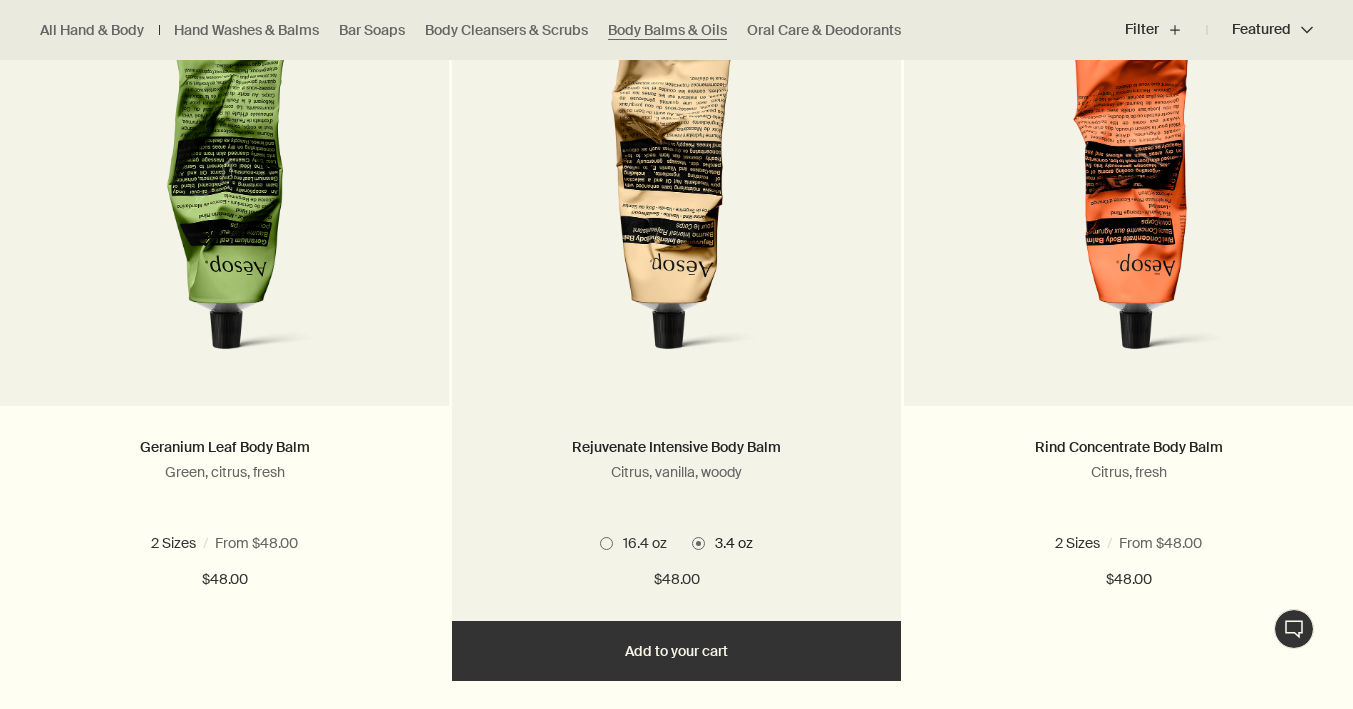 click on "16.4 oz" at bounding box center (640, 543) 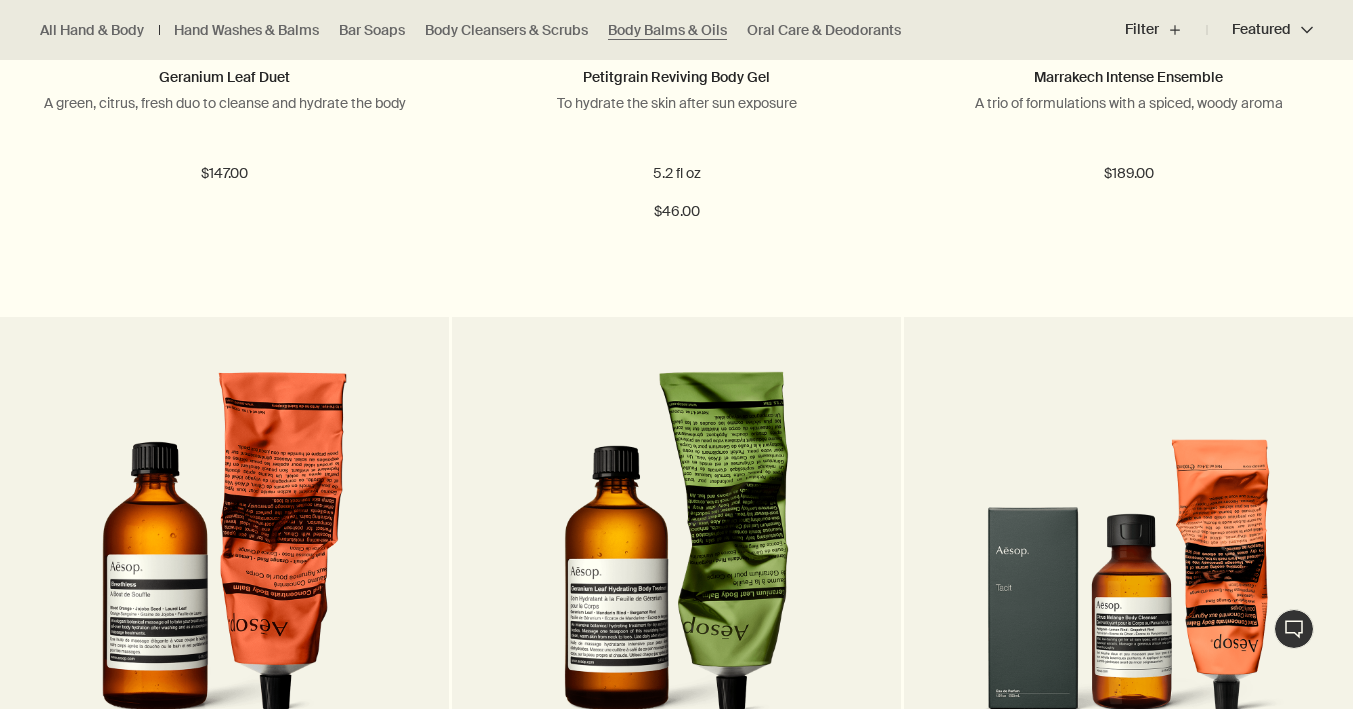 scroll, scrollTop: 2667, scrollLeft: 0, axis: vertical 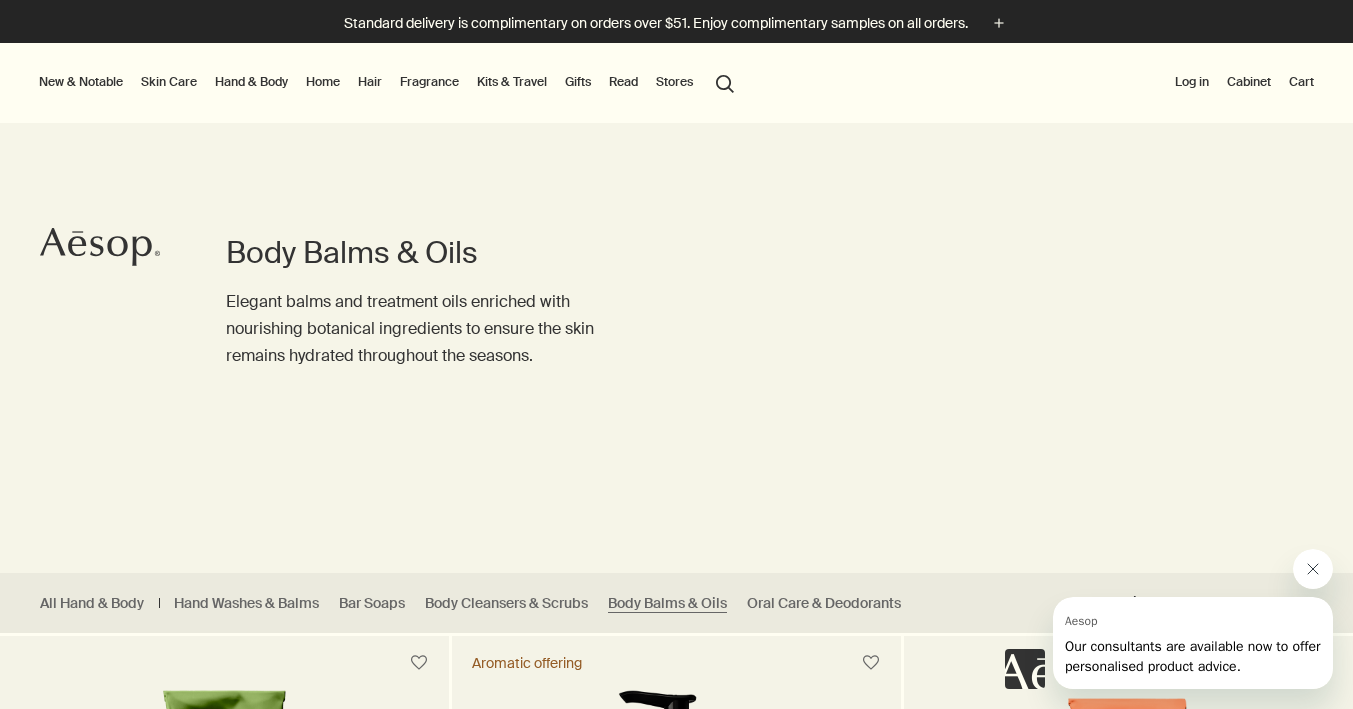click on "Home" at bounding box center (323, 82) 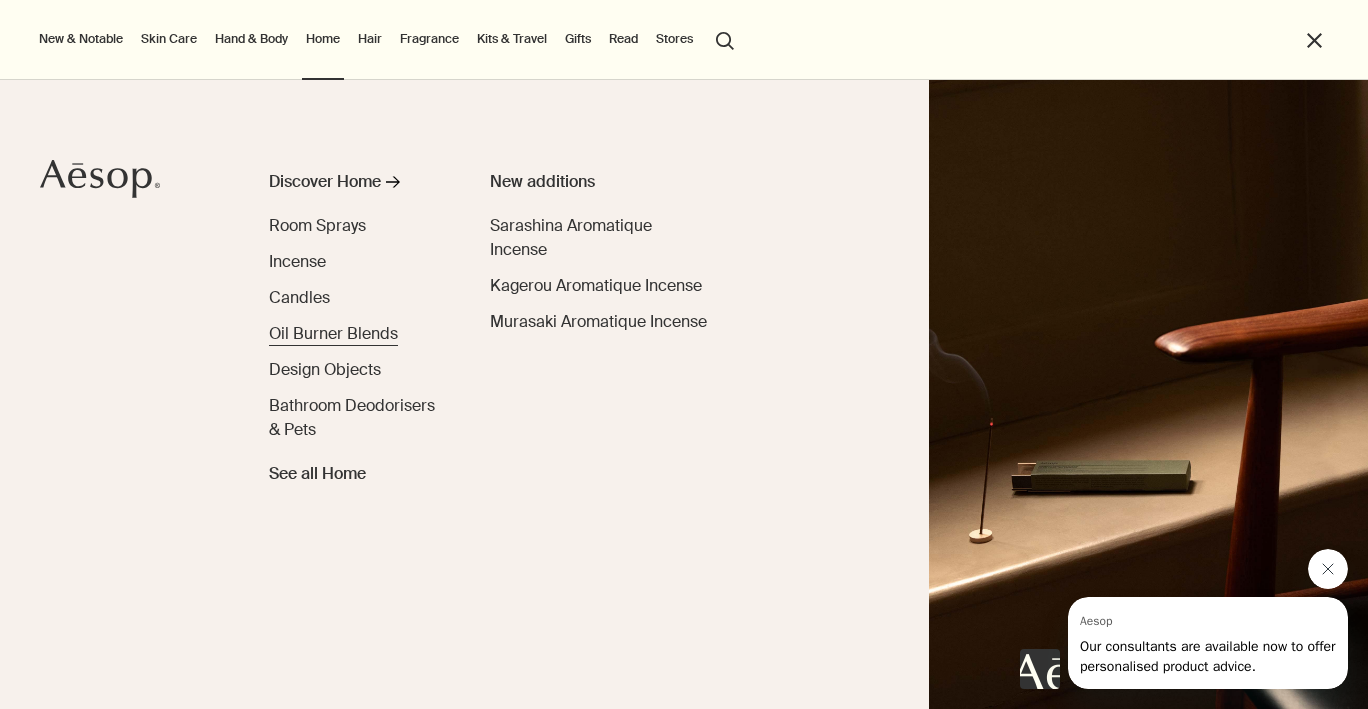 click on "Oil Burner Blends" at bounding box center [333, 333] 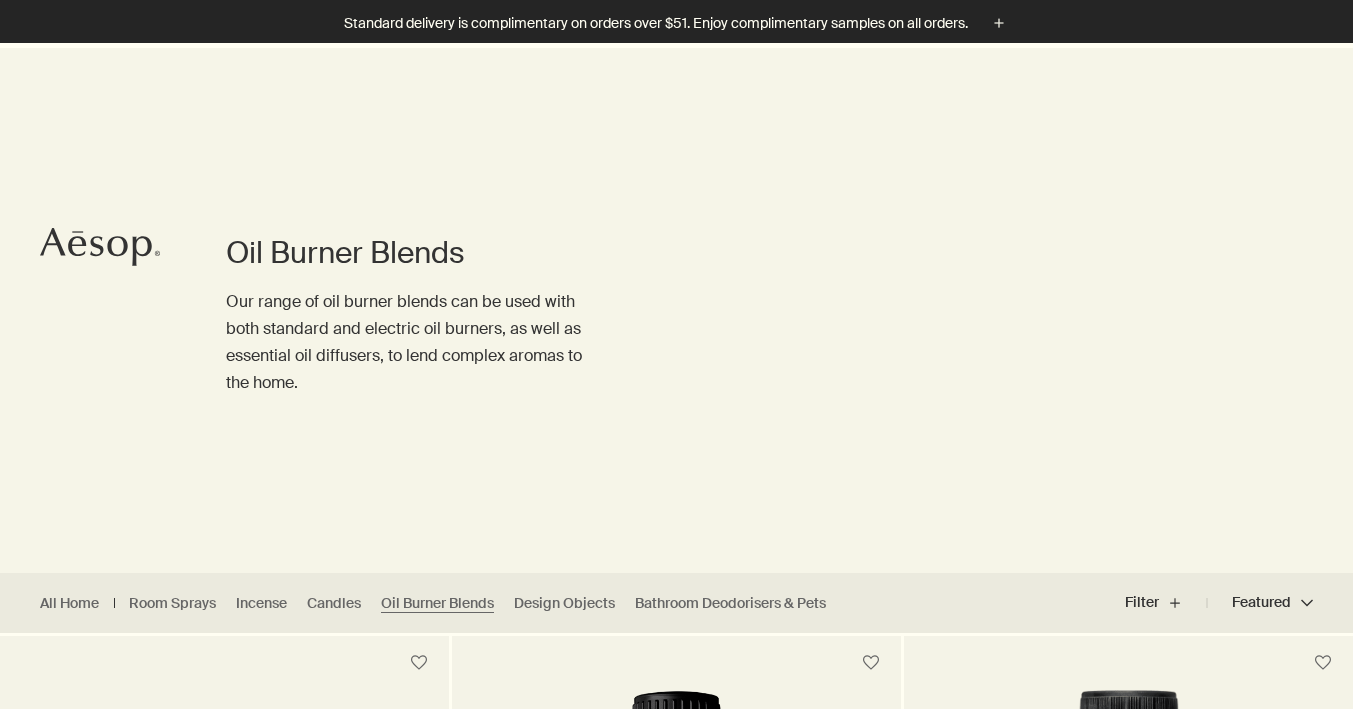 scroll, scrollTop: 401, scrollLeft: 0, axis: vertical 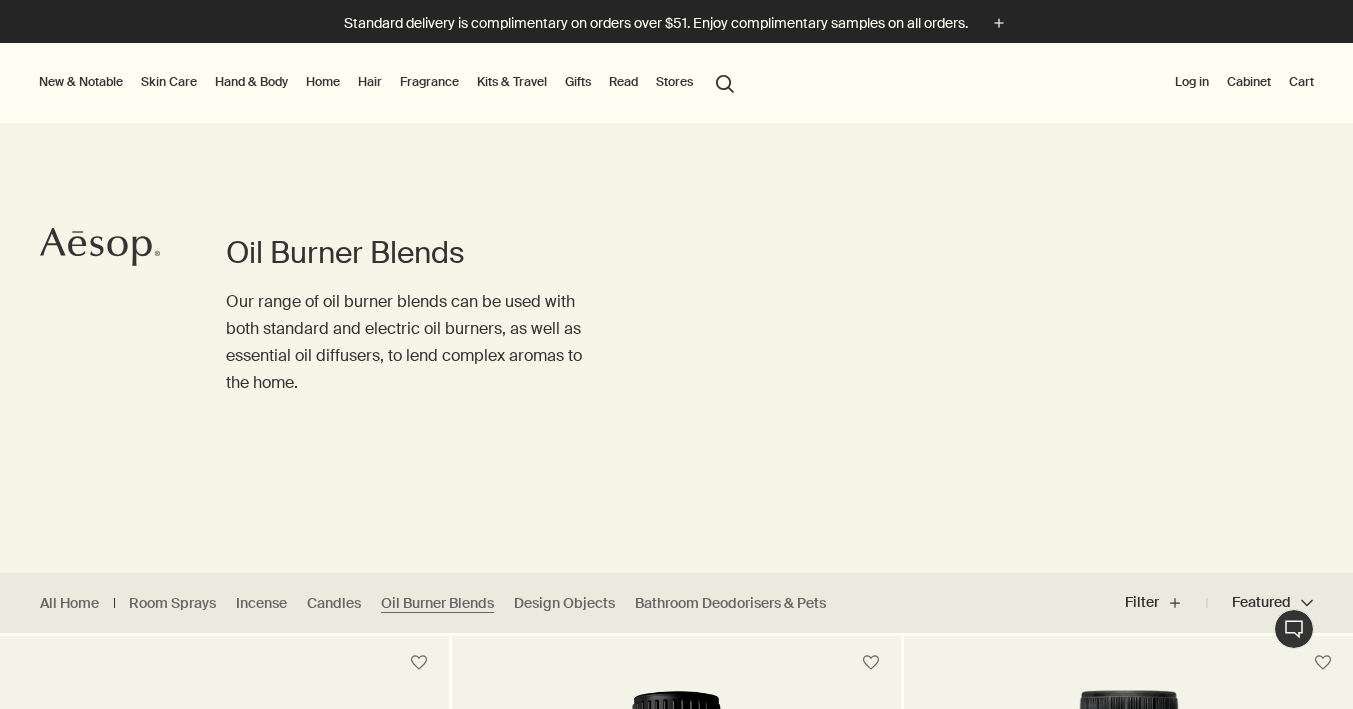 click on "New & Notable" at bounding box center [81, 82] 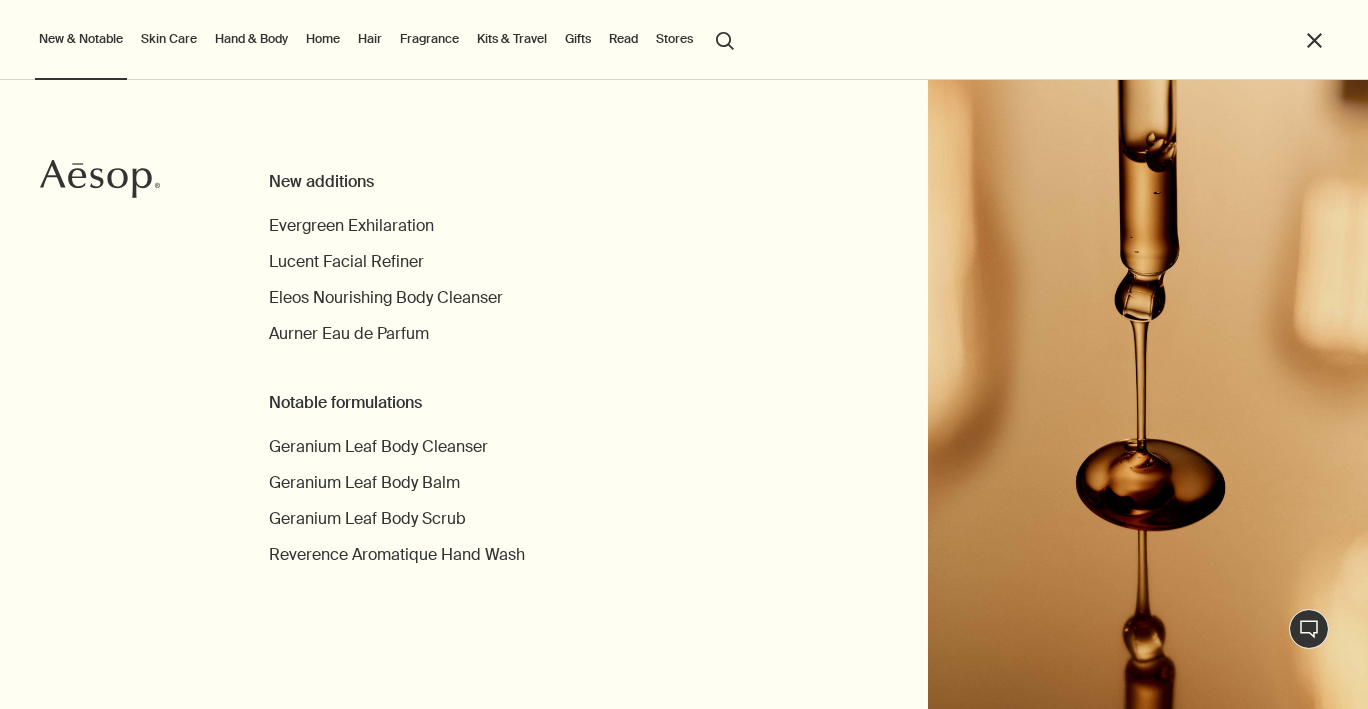 click on "Hand & Body" at bounding box center (251, 39) 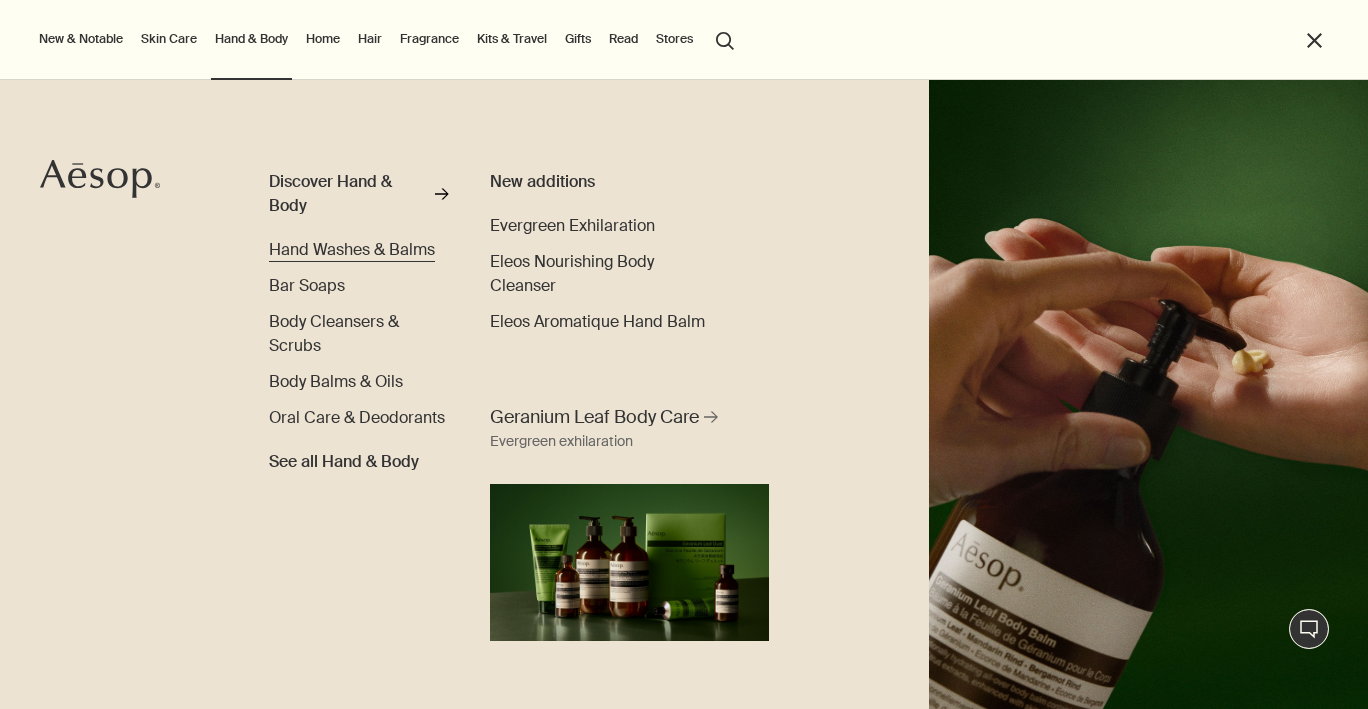 click on "Hand Washes & Balms" at bounding box center (352, 249) 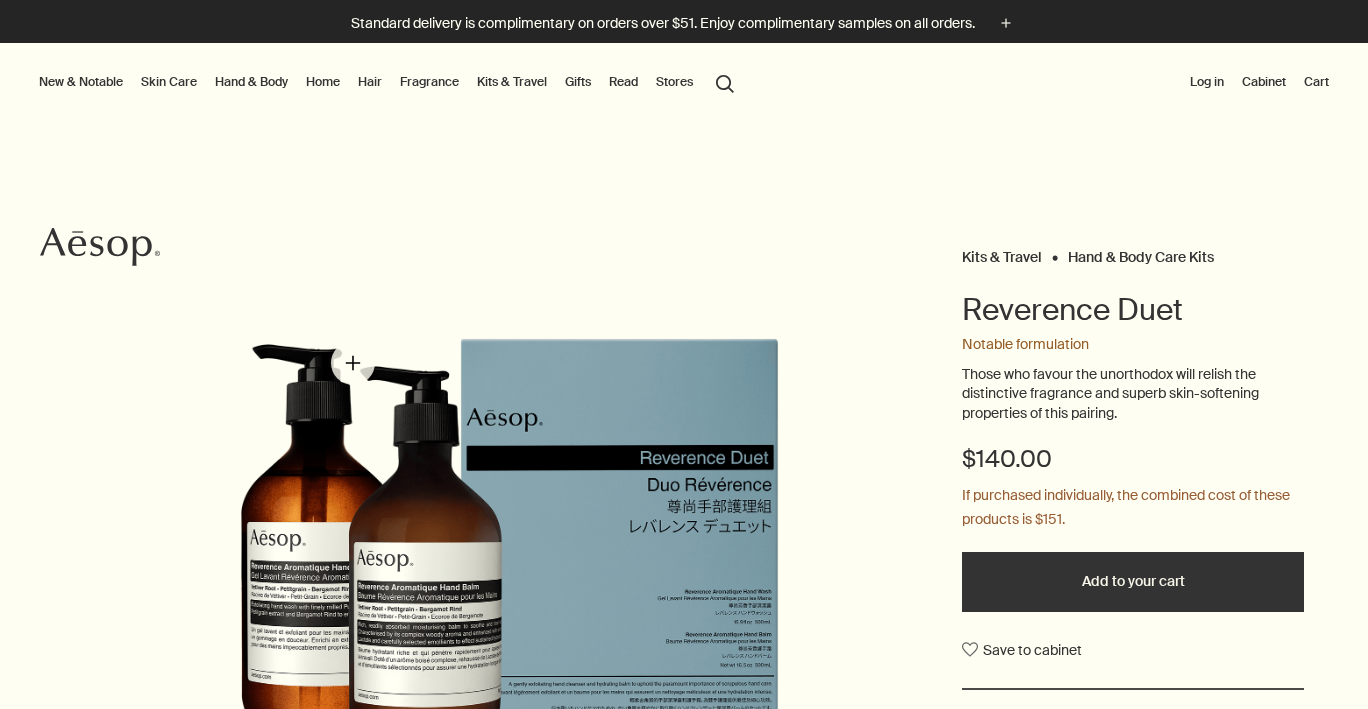 scroll, scrollTop: 0, scrollLeft: 0, axis: both 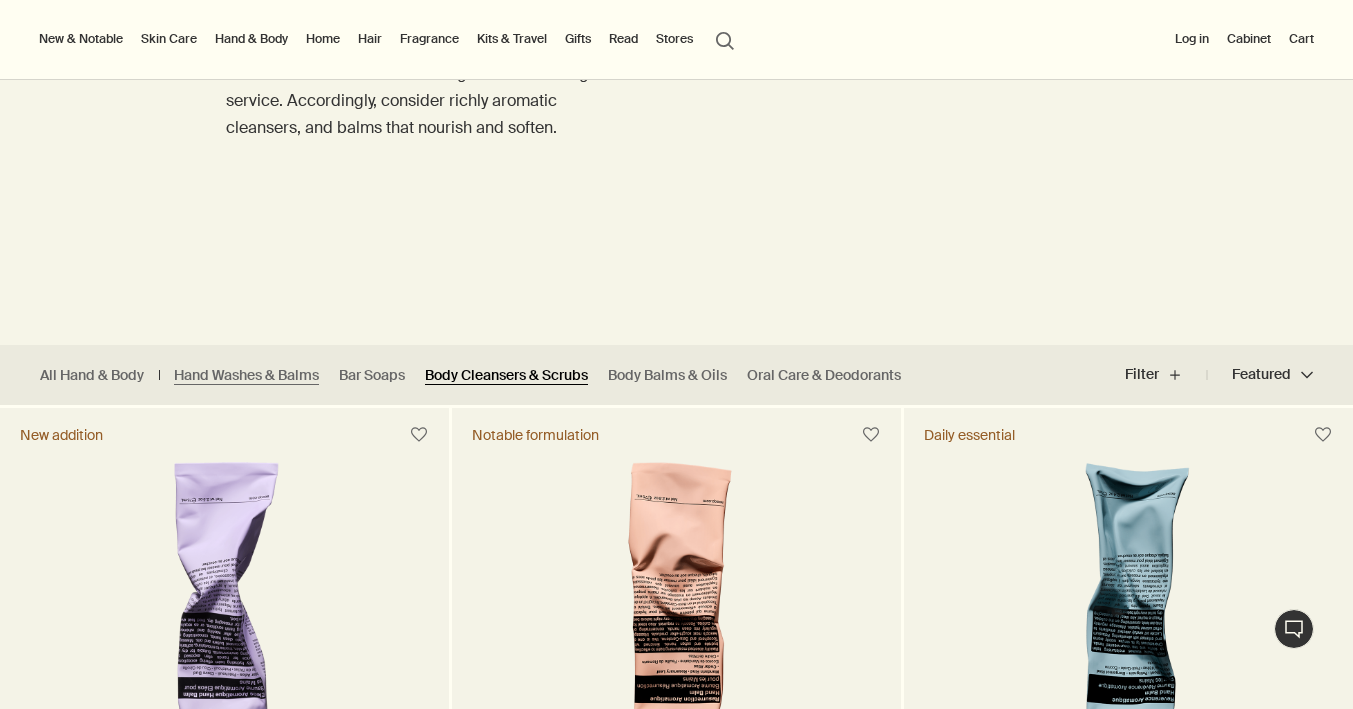 click on "Body Cleansers & Scrubs" at bounding box center [506, 375] 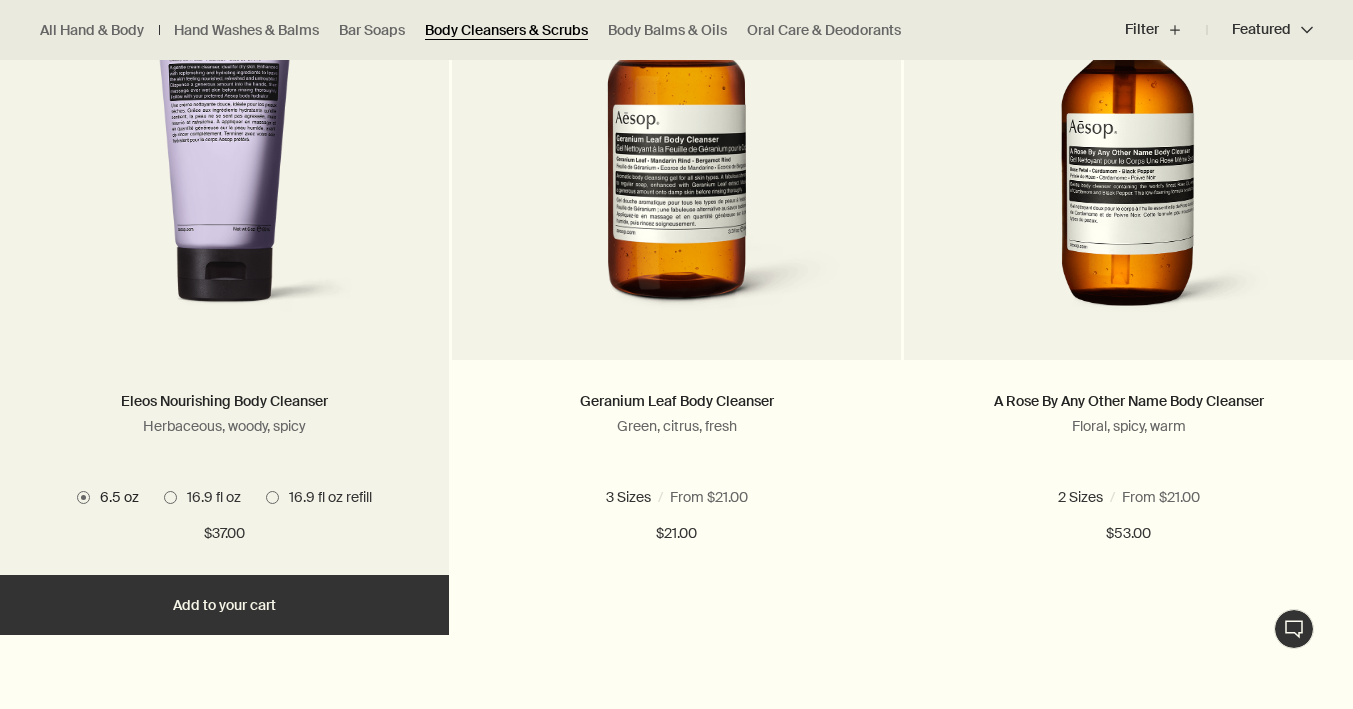 scroll, scrollTop: 741, scrollLeft: 0, axis: vertical 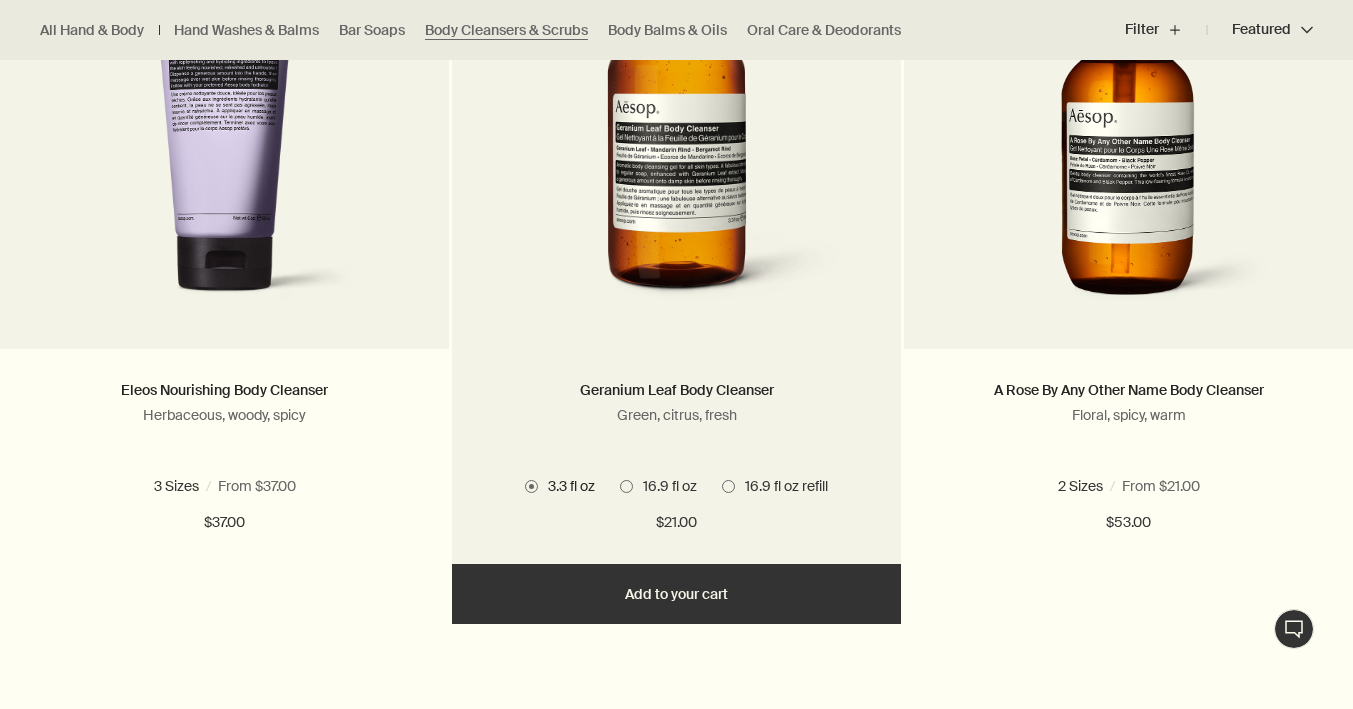 click on "16.9 fl oz" at bounding box center [665, 486] 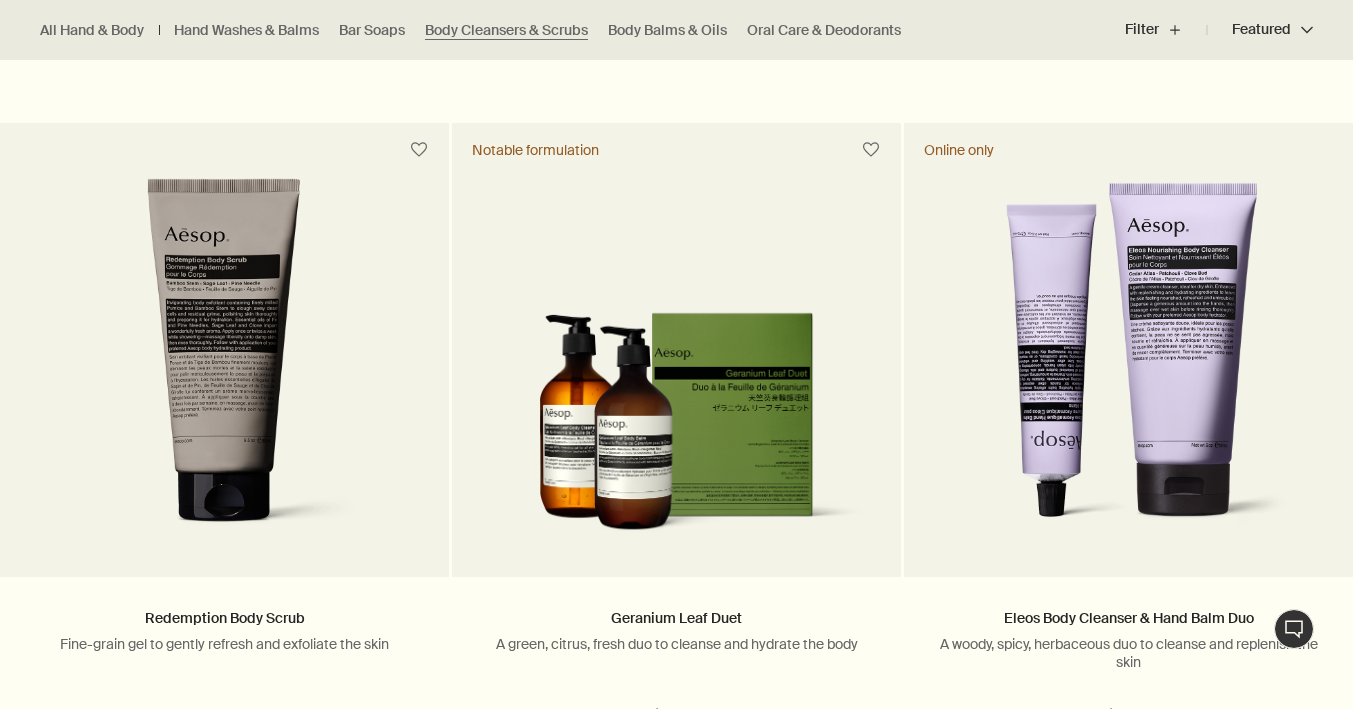 scroll, scrollTop: 2081, scrollLeft: 0, axis: vertical 